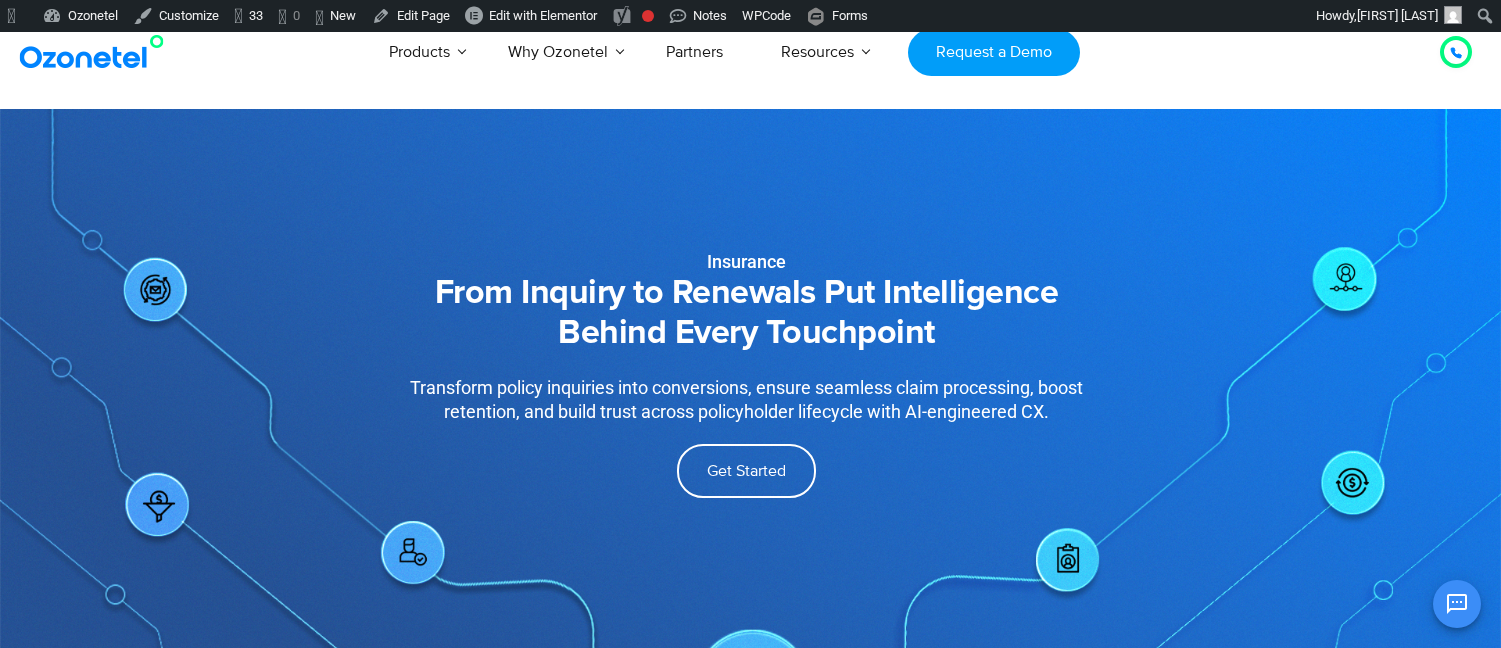 scroll, scrollTop: 0, scrollLeft: 0, axis: both 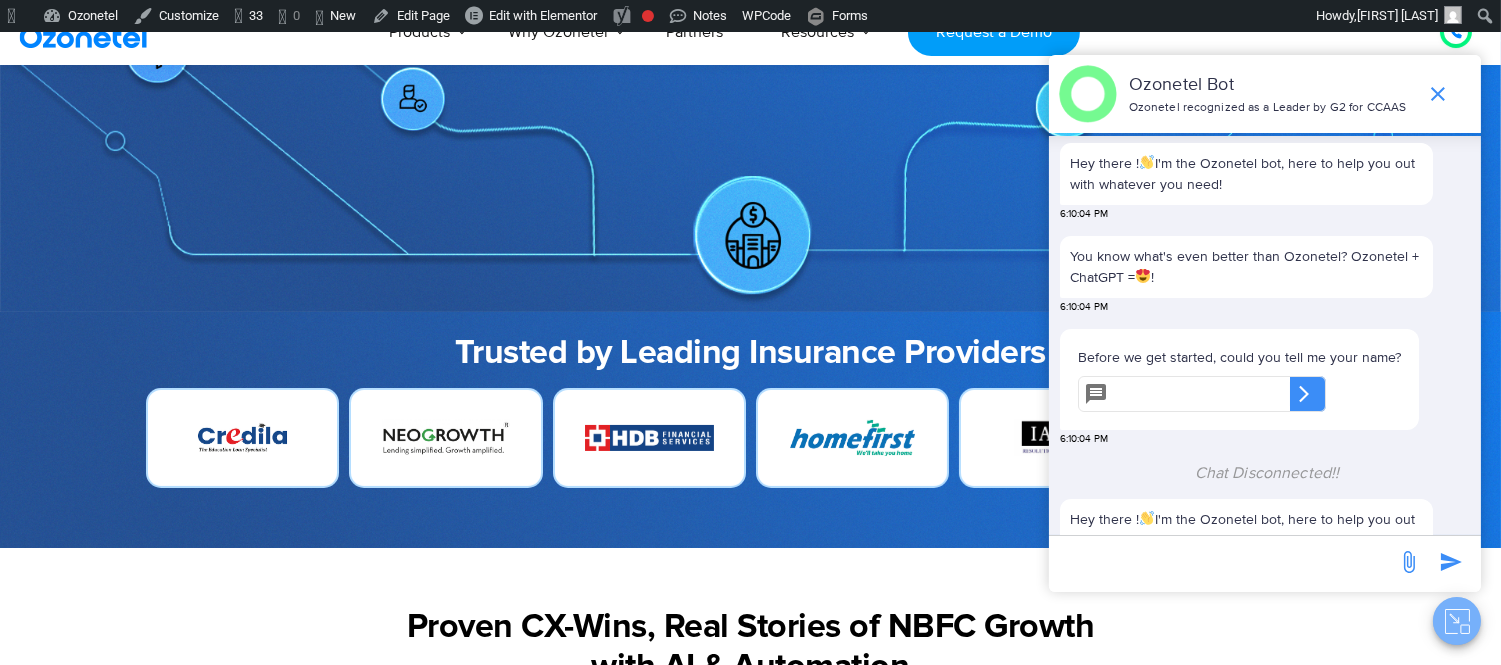 click 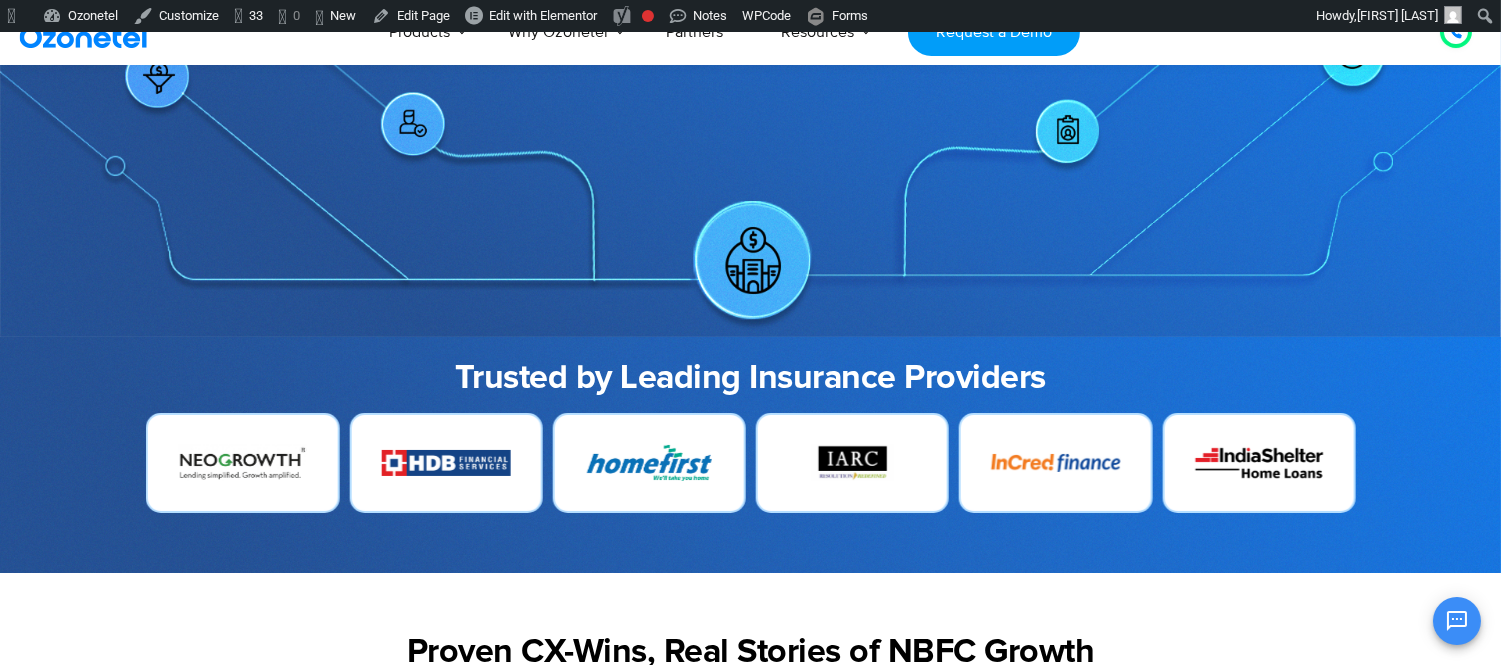 scroll, scrollTop: 436, scrollLeft: 0, axis: vertical 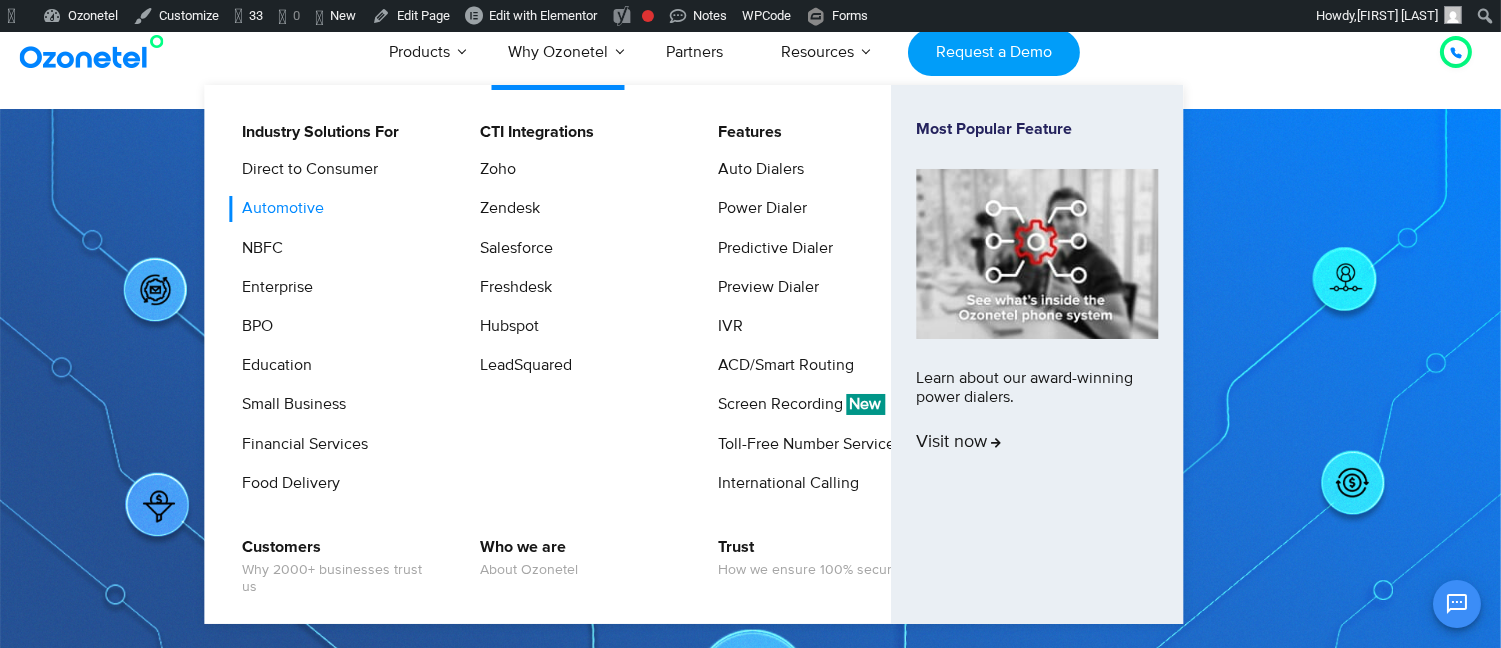 click on "Automotive" at bounding box center (278, 208) 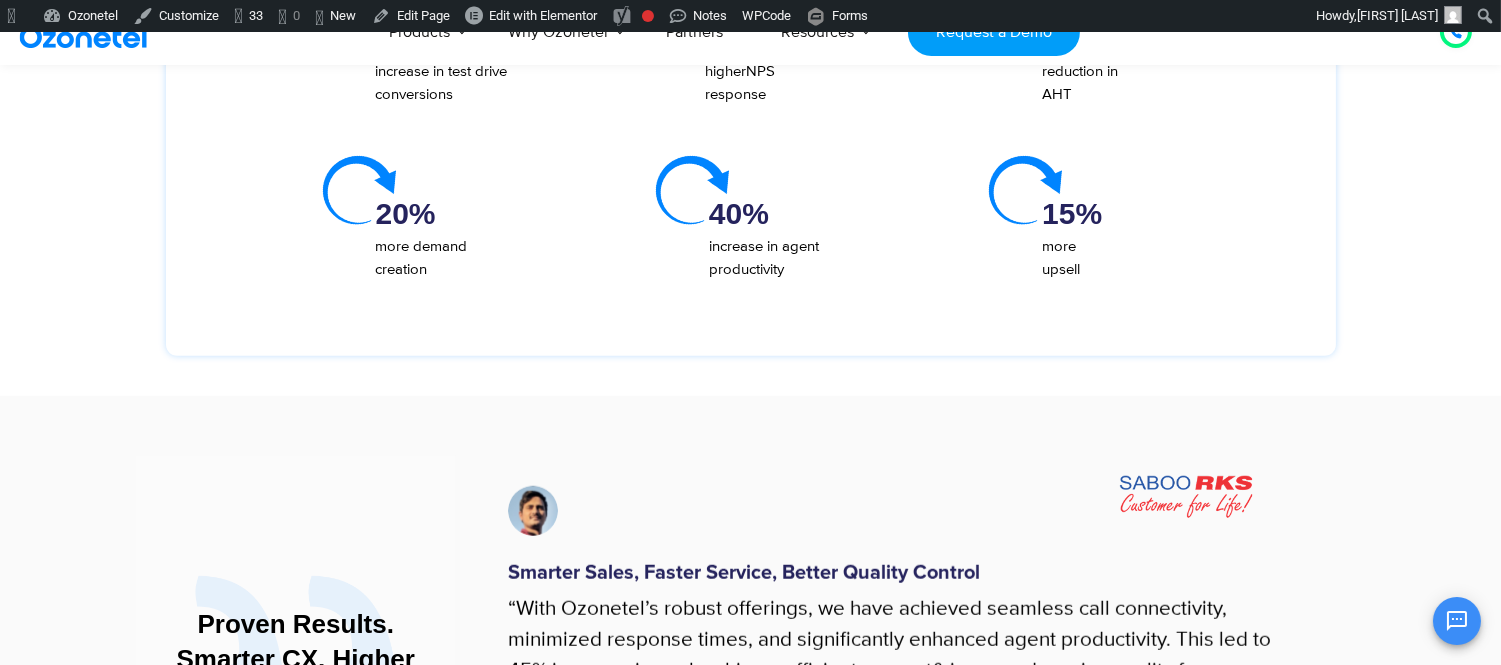 scroll, scrollTop: 0, scrollLeft: 0, axis: both 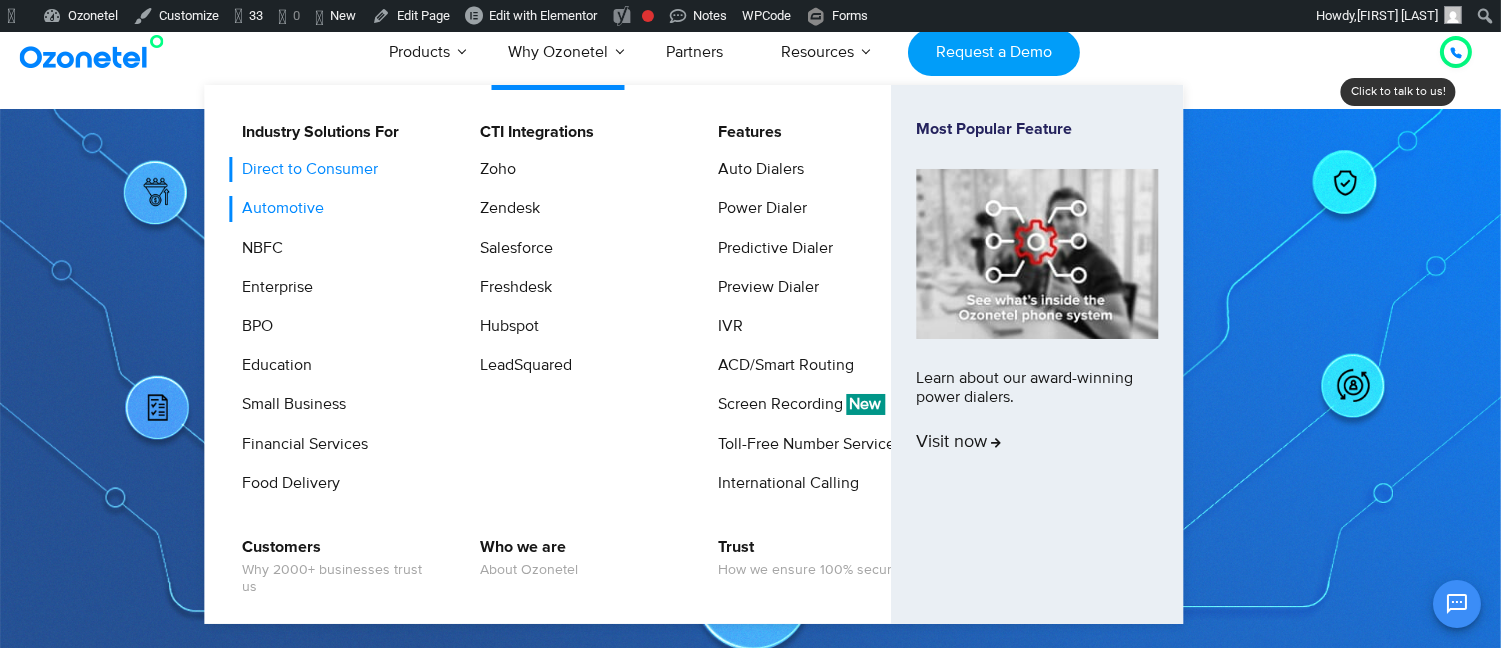 click on "Direct to Consumer" at bounding box center [305, 169] 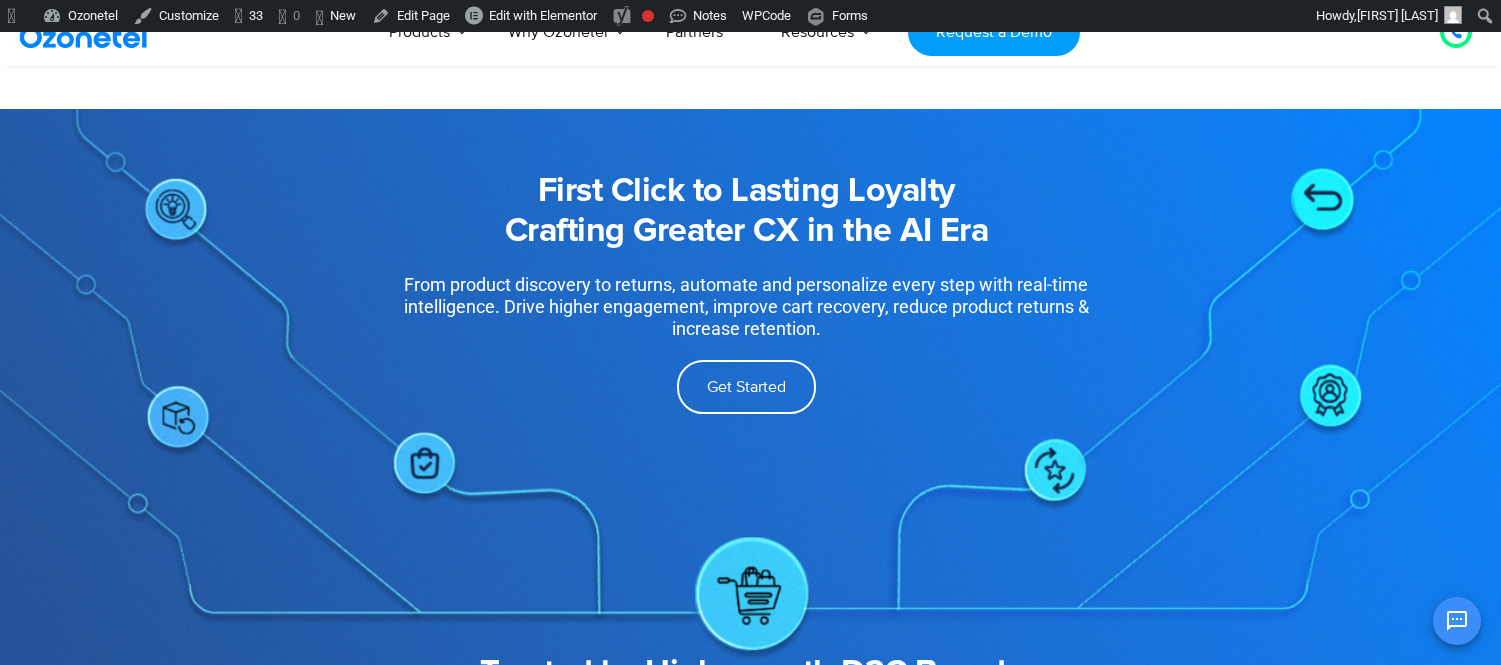 scroll, scrollTop: 3950, scrollLeft: 0, axis: vertical 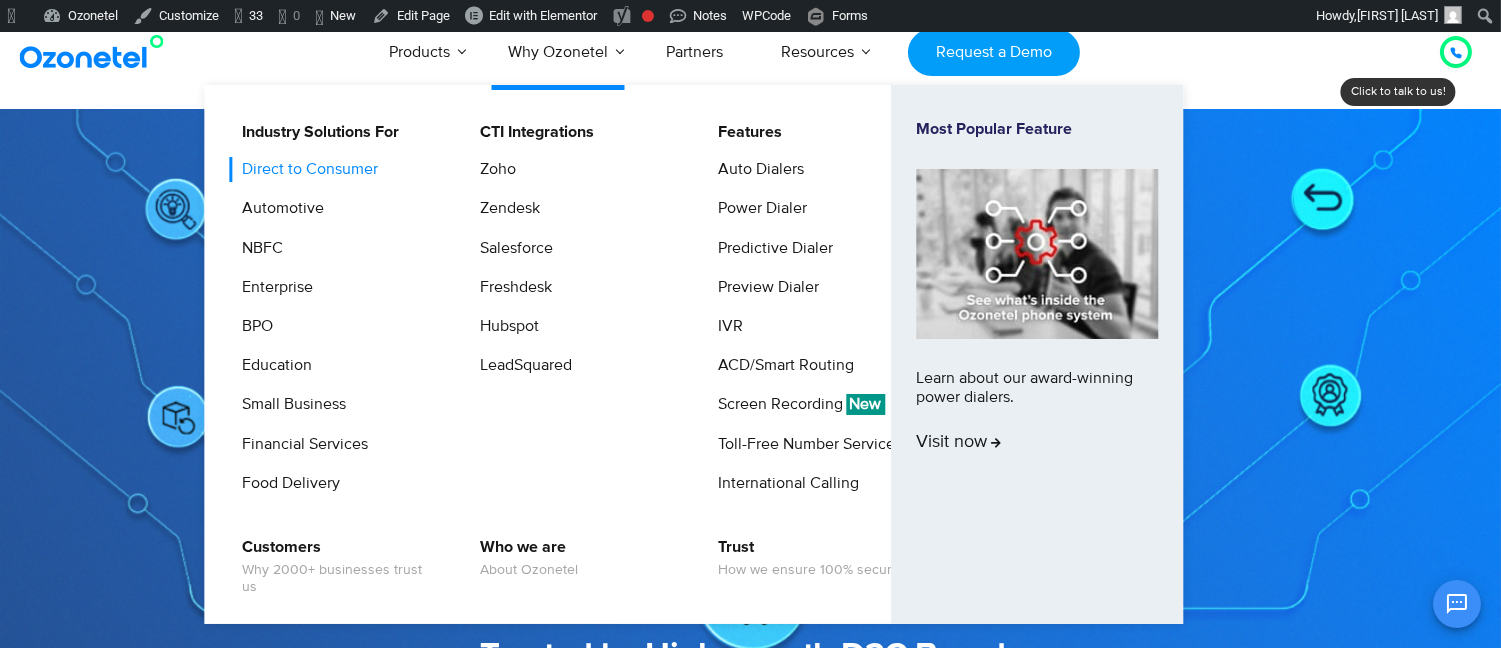 click on "NBFC" at bounding box center (335, 255) 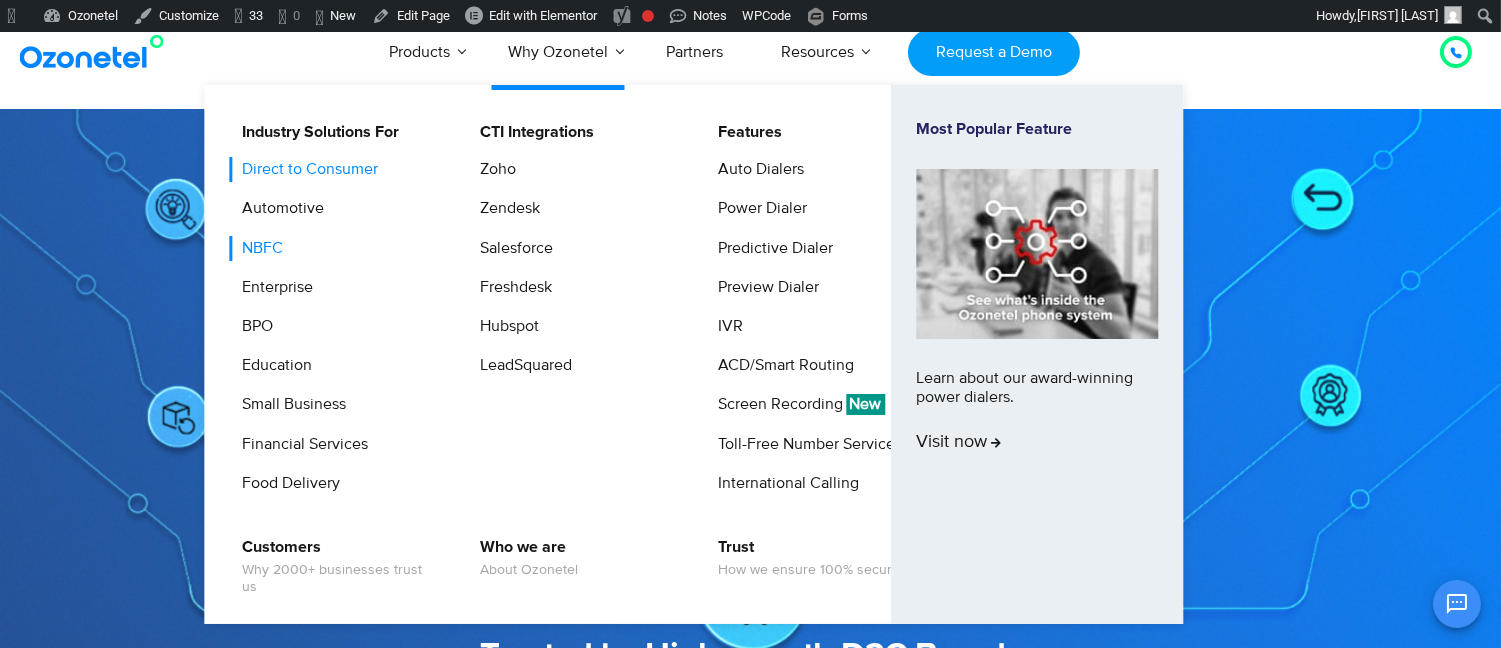 click on "NBFC" at bounding box center [257, 248] 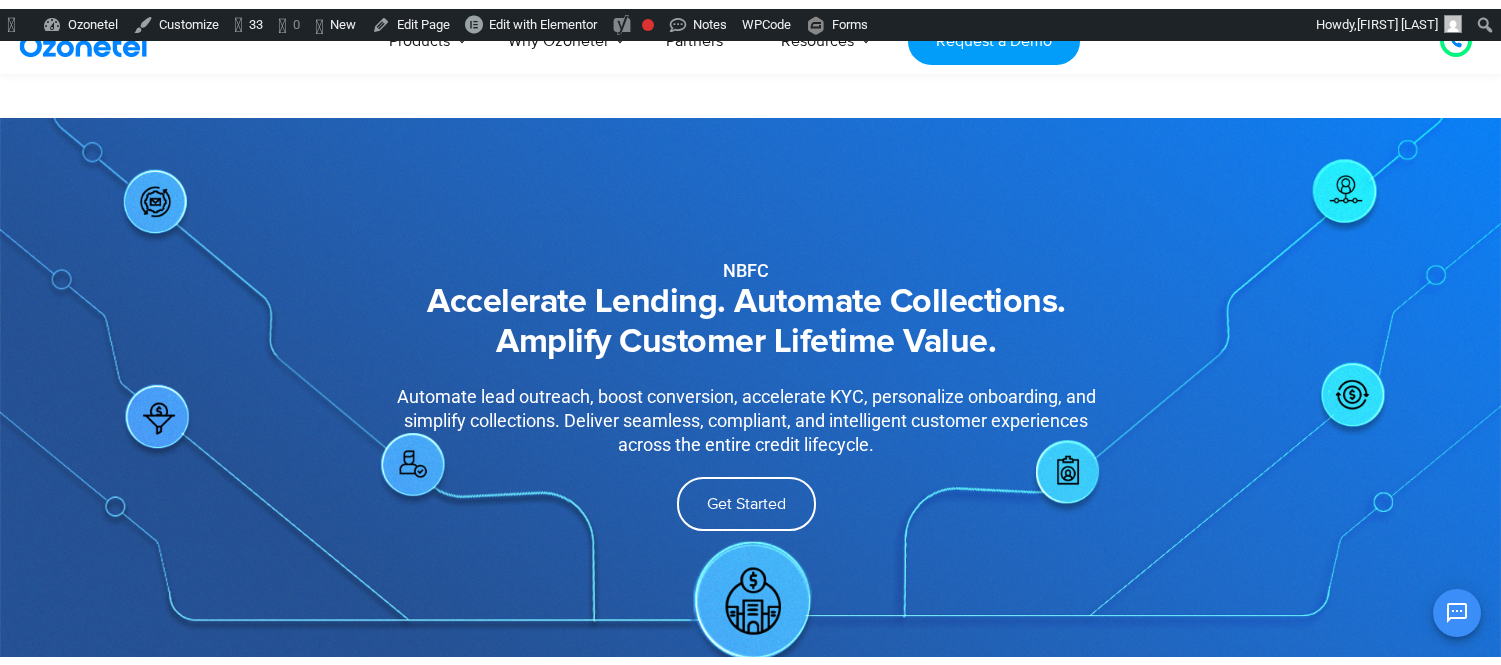 scroll, scrollTop: 1463, scrollLeft: 0, axis: vertical 